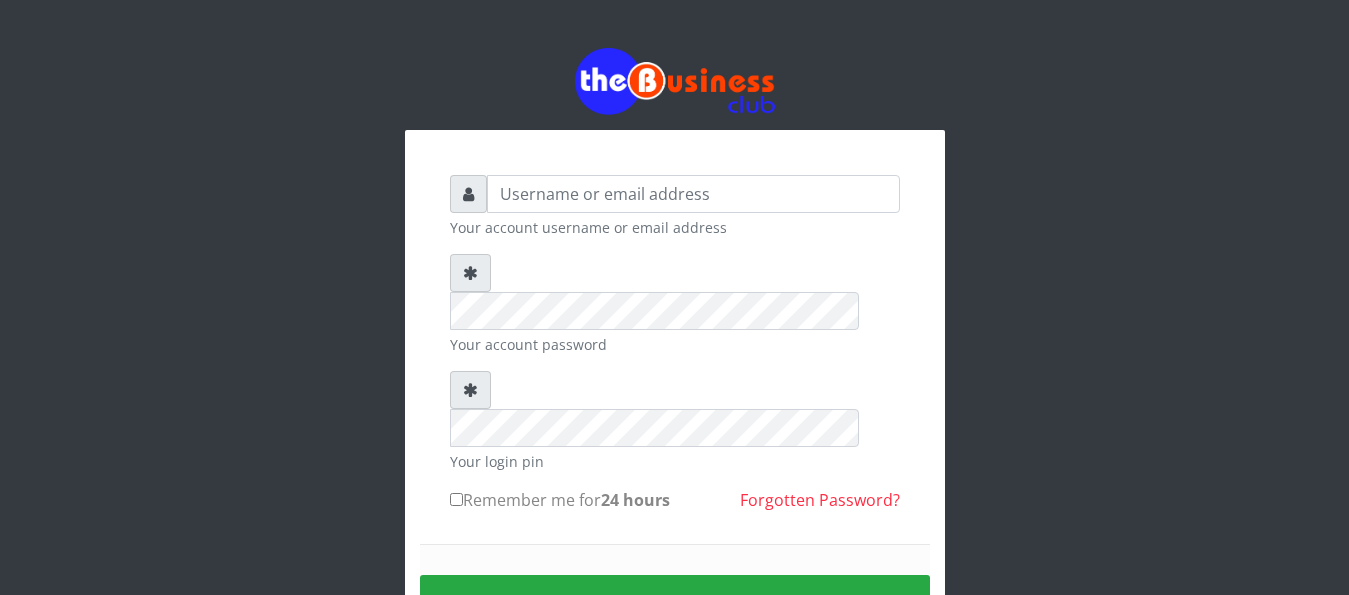 scroll, scrollTop: 0, scrollLeft: 0, axis: both 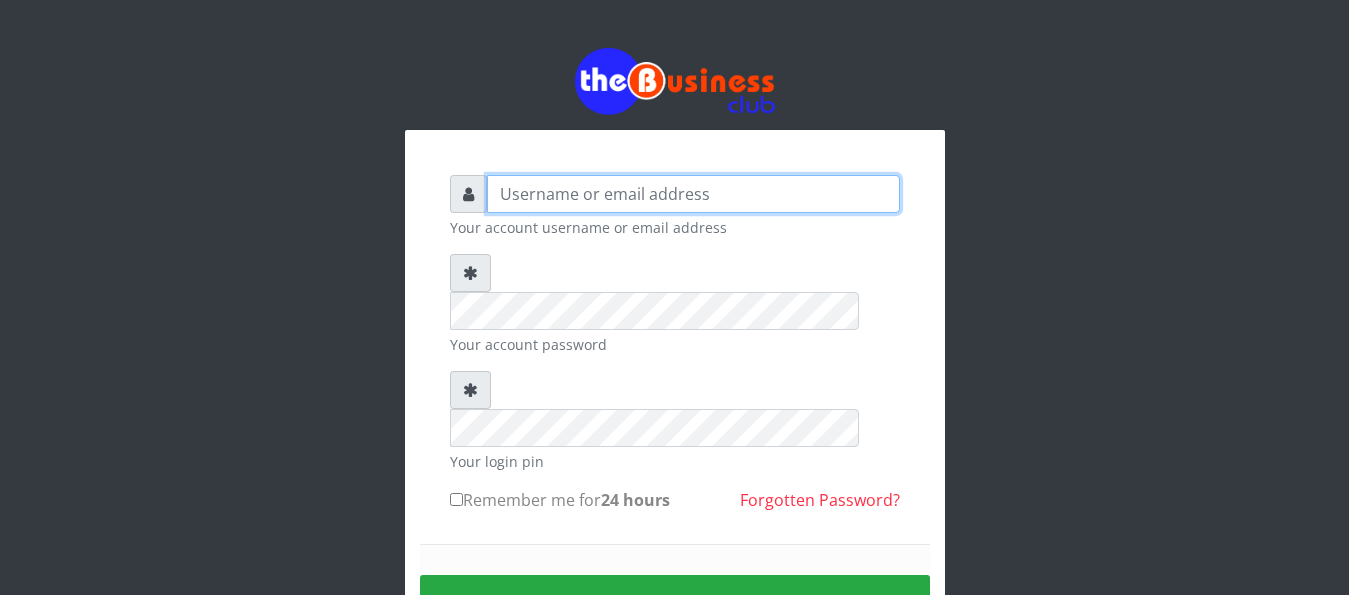click at bounding box center (693, 194) 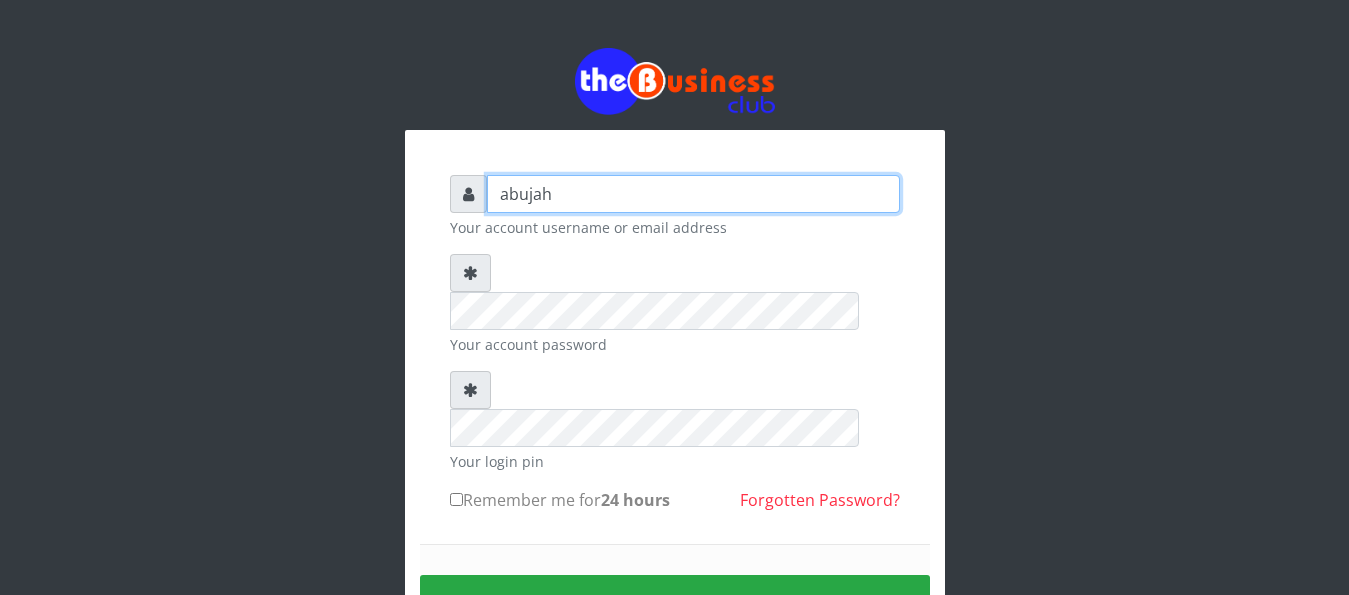 type on "abujah" 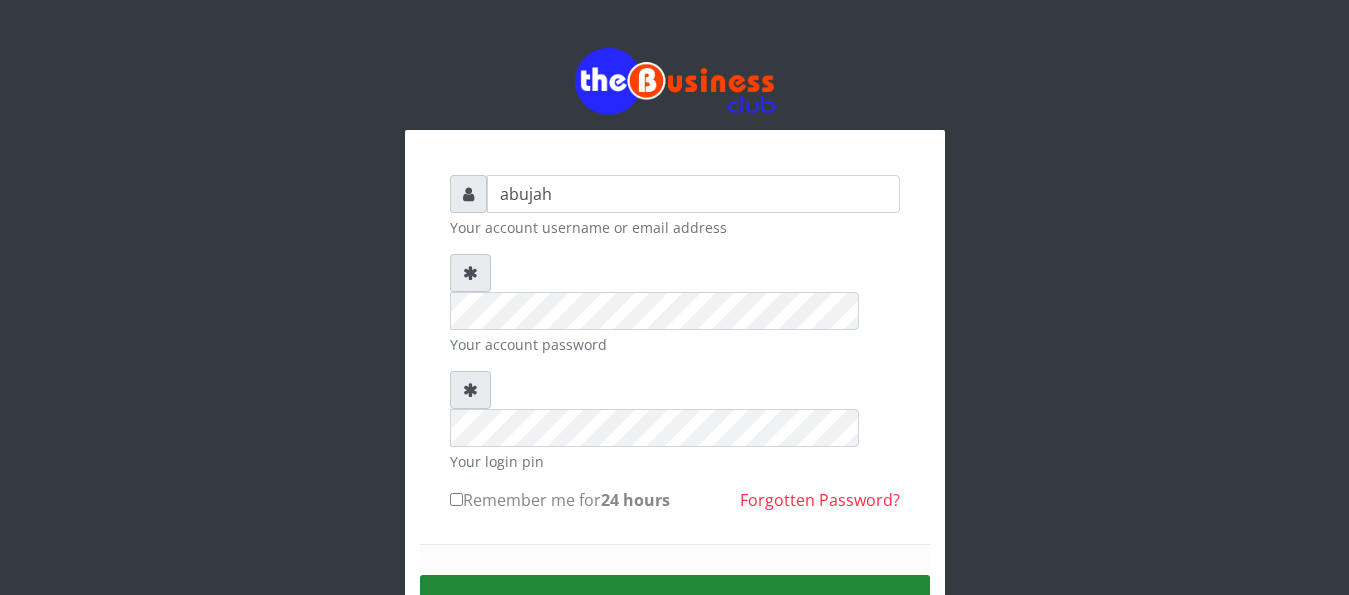 click on "Sign in" at bounding box center [675, 600] 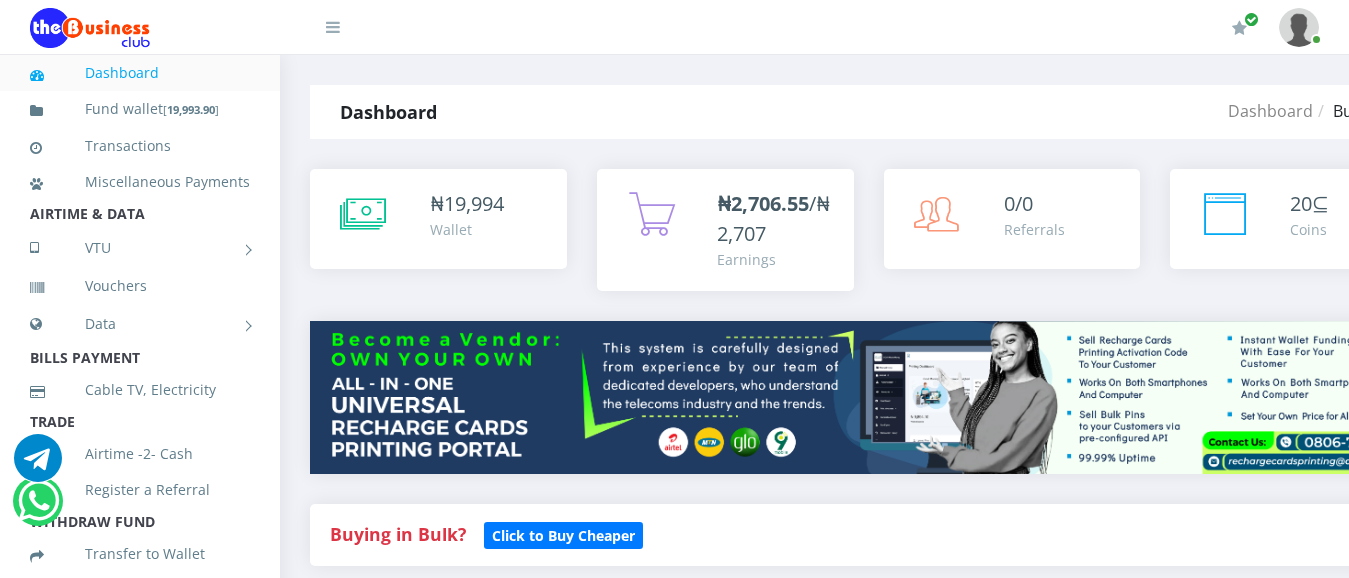 select on "MTN" 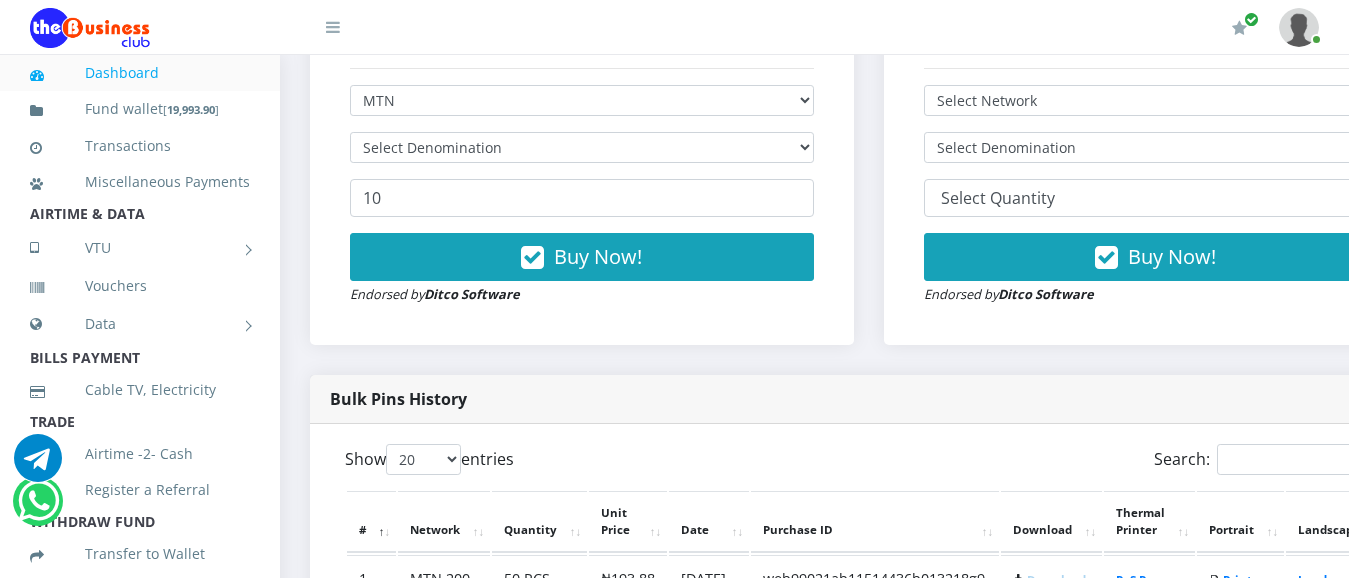 click on "Select Denomination" at bounding box center [0, 0] 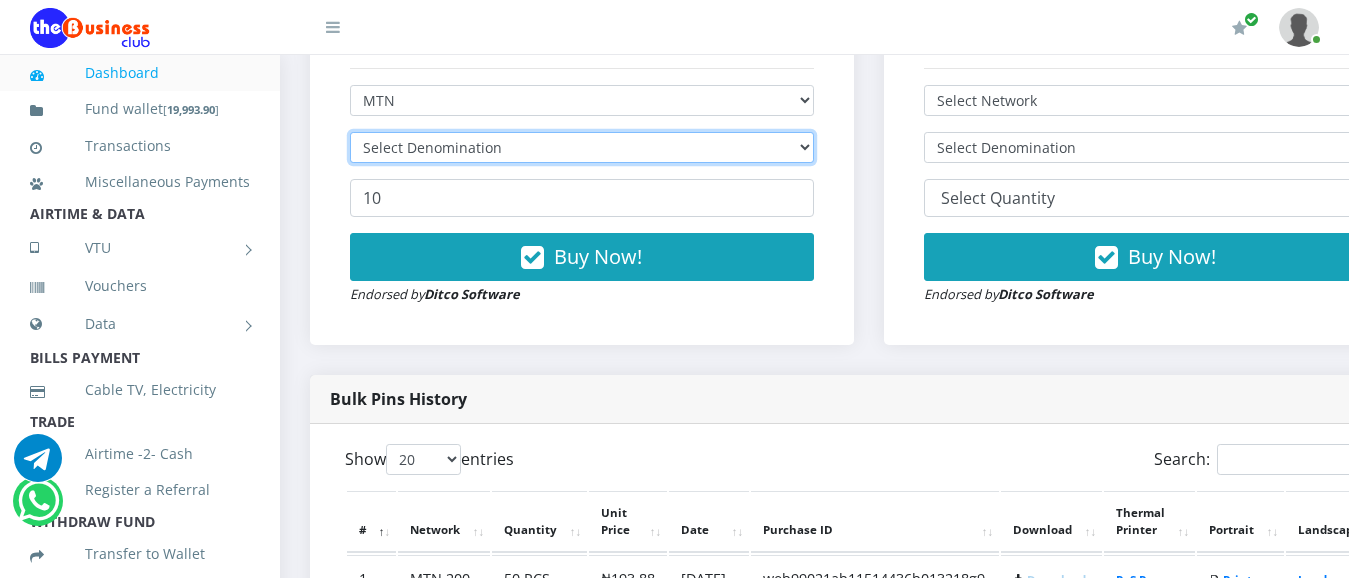 click on "Select Denomination" at bounding box center [582, 147] 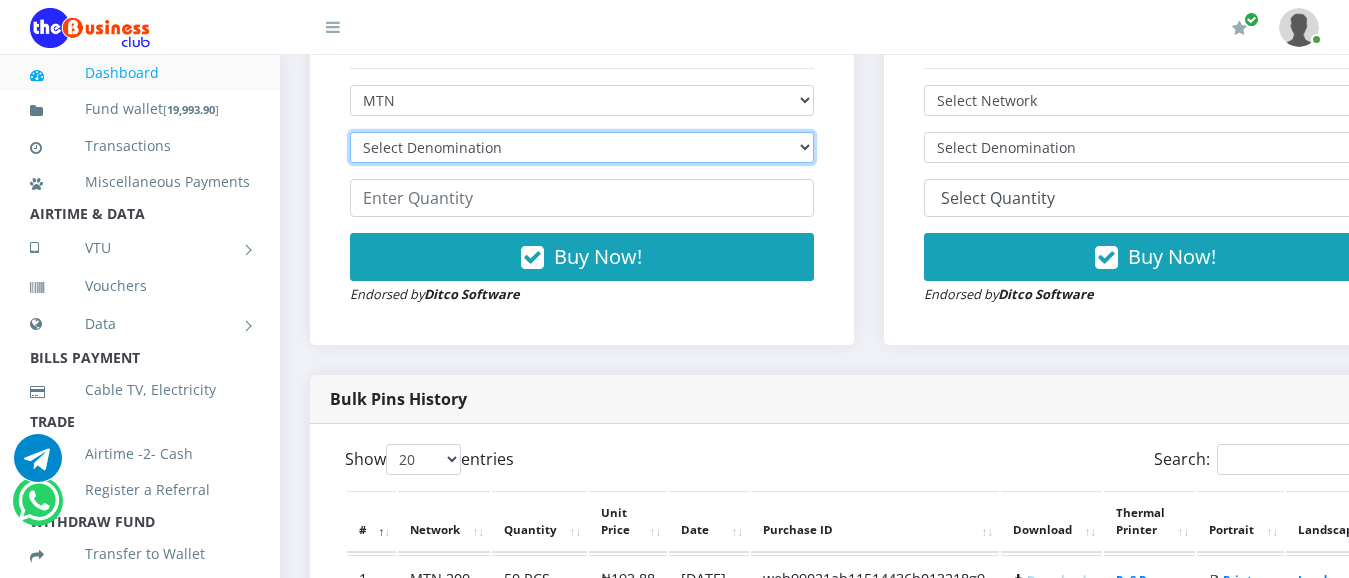 click on "Select Denomination MTN NGN100 - ₦96.94 MTN NGN200 - ₦193.88 MTN NGN400 - ₦387.76 MTN NGN500 - ₦484.70 MTN NGN1000 - ₦969.40 MTN NGN1500 - ₦1,454.10" at bounding box center (582, 147) 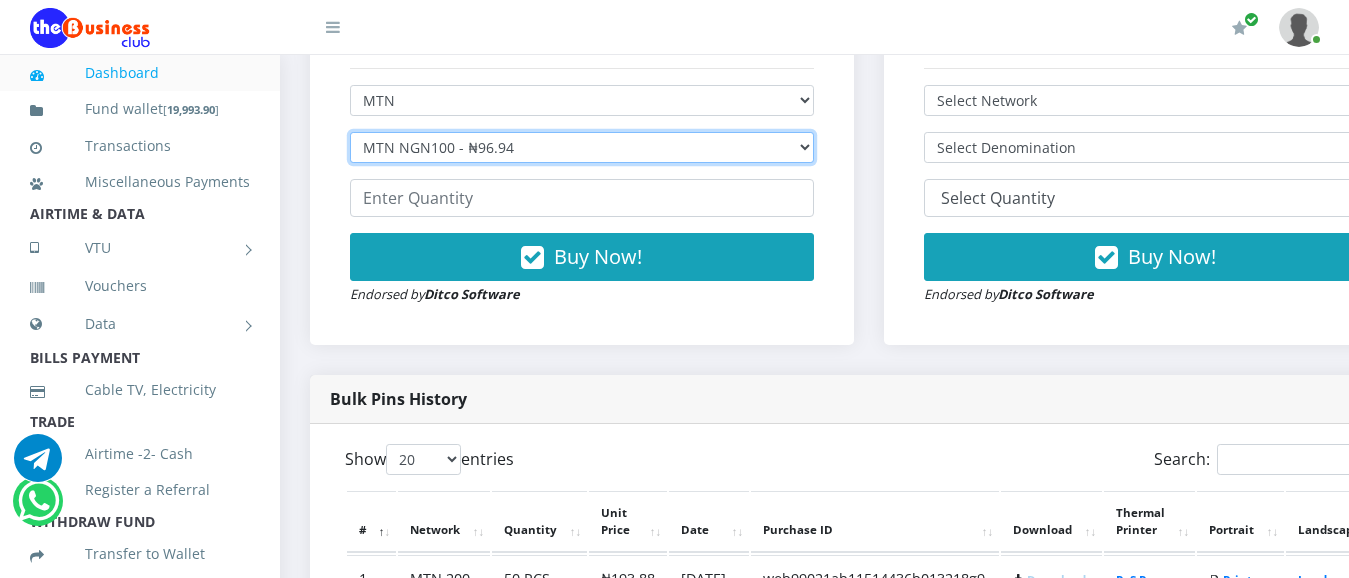 click on "MTN NGN100 - ₦96.94" at bounding box center (0, 0) 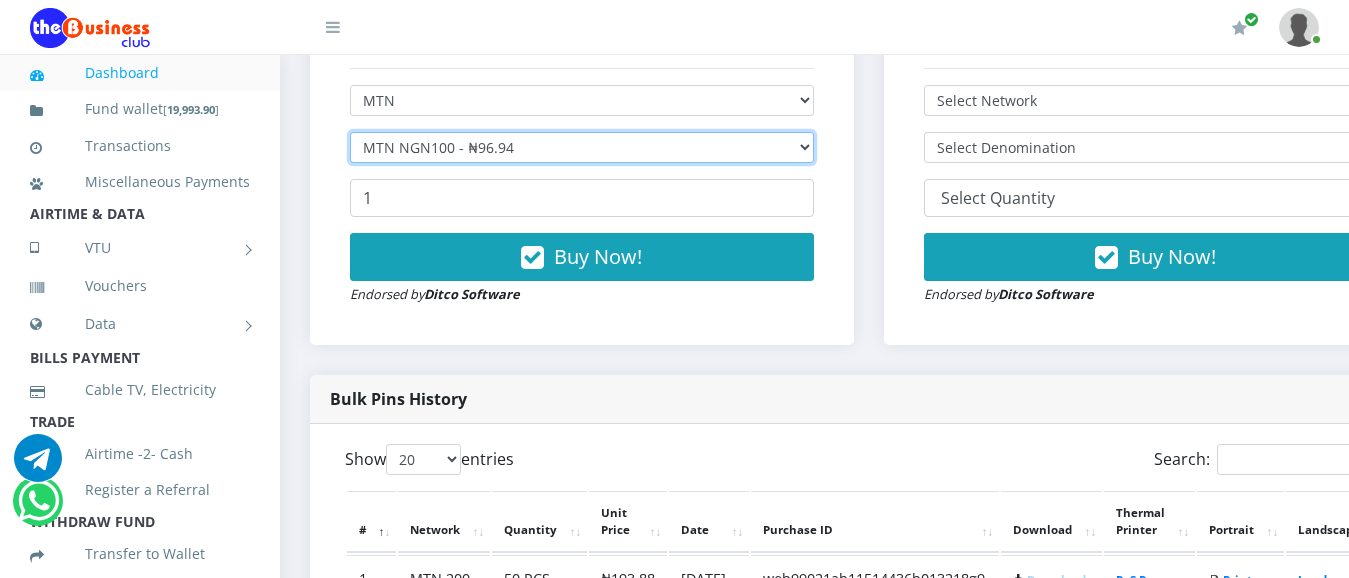 type on "1" 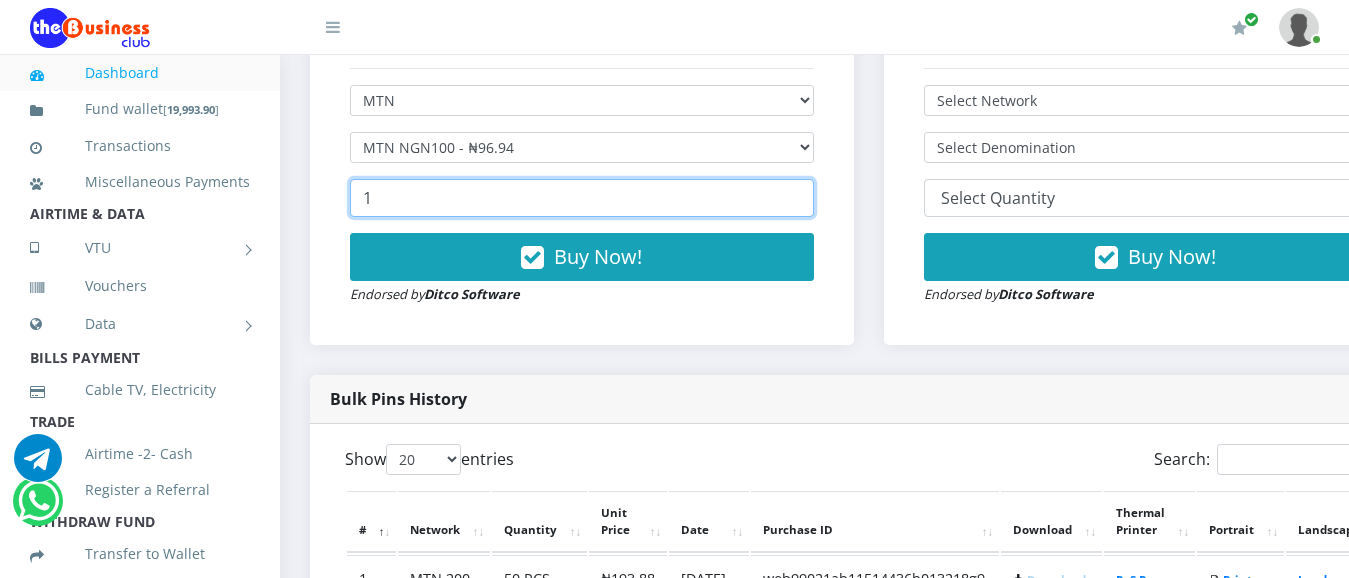 click on "1" at bounding box center [582, 198] 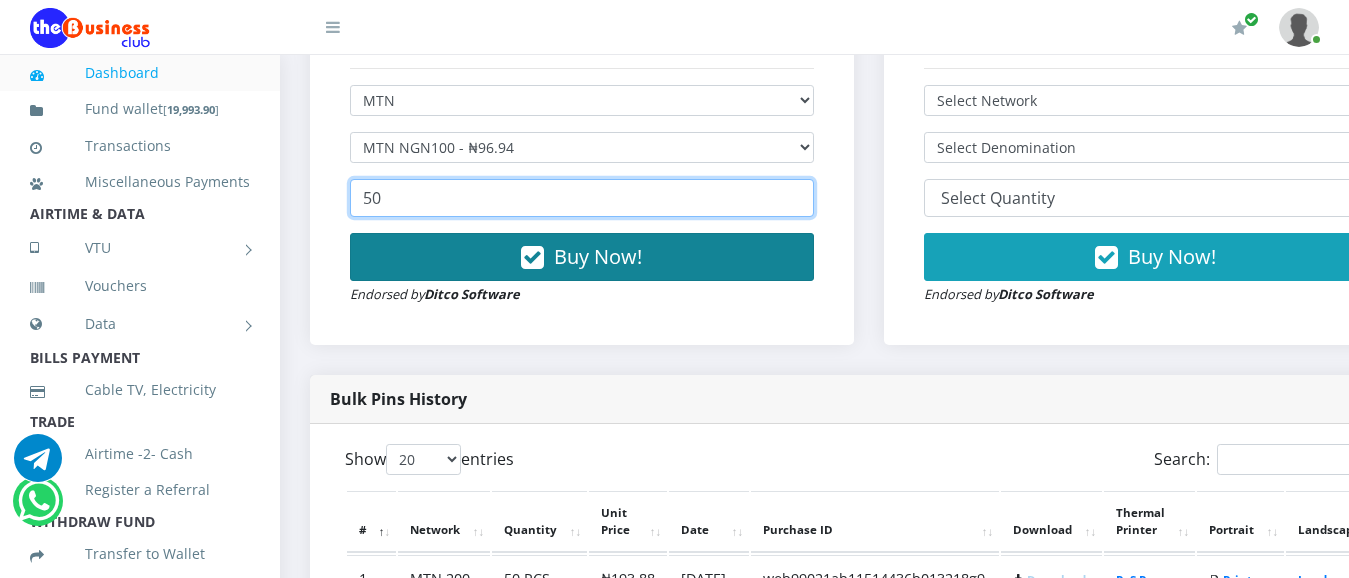 type on "50" 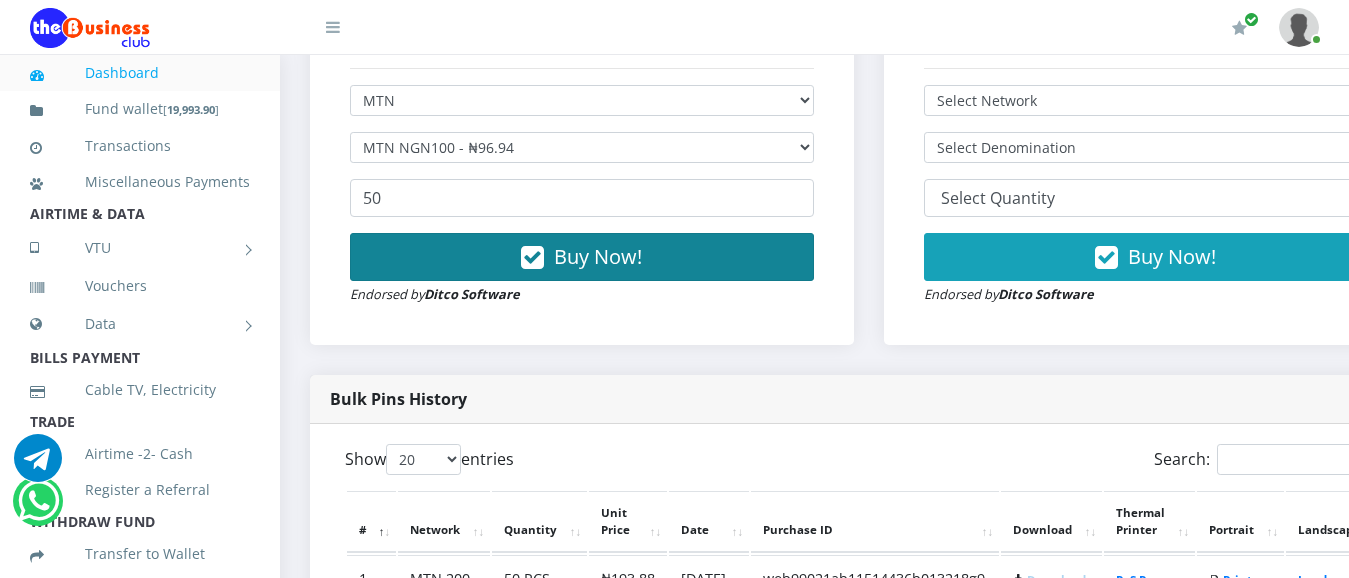 click on "Buy Now!" at bounding box center (598, 256) 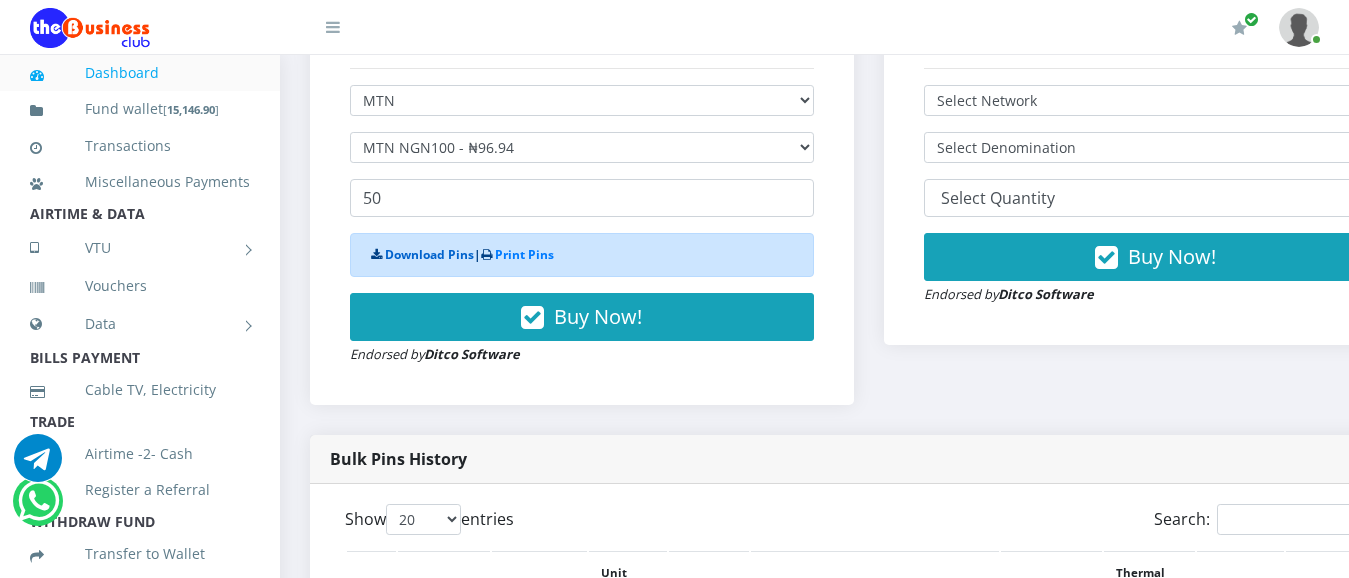 click on "Download Pins" at bounding box center [429, 254] 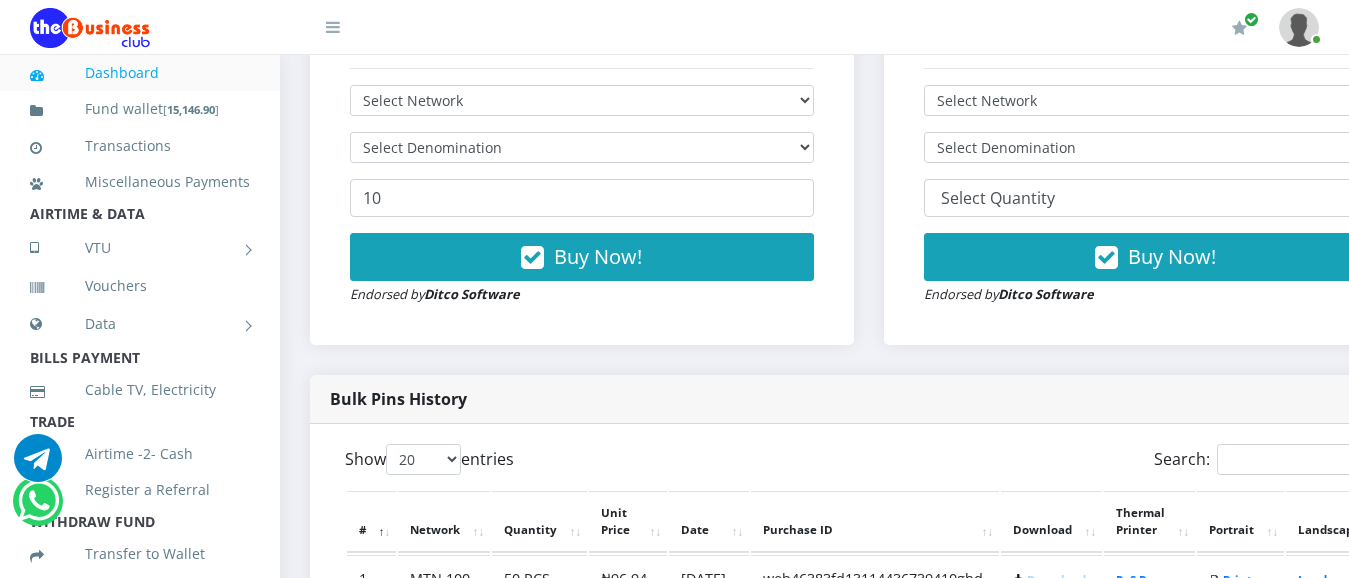 scroll, scrollTop: 710, scrollLeft: 0, axis: vertical 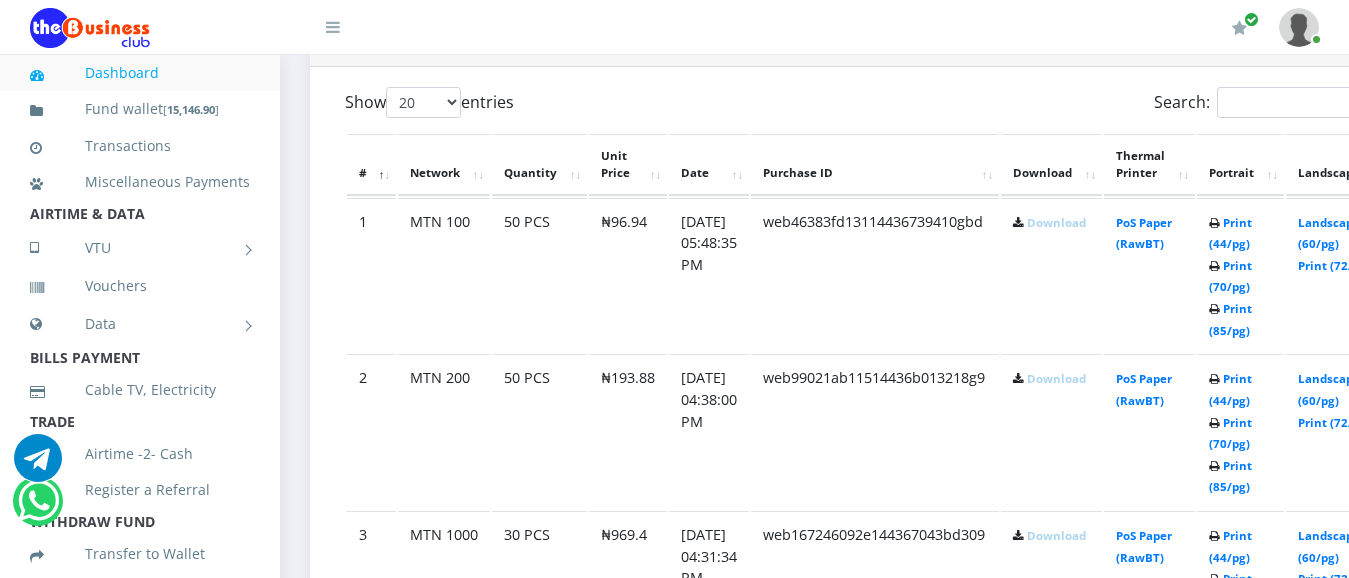 click on "Download" at bounding box center [1056, 222] 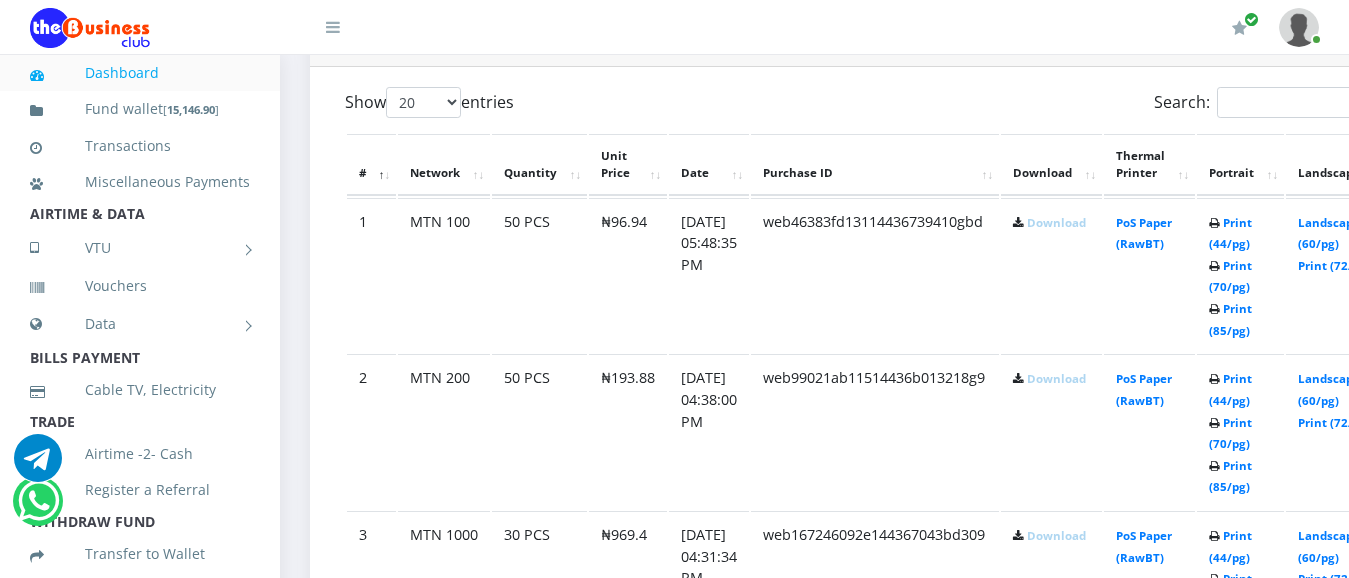 click on "Airtime -2- Cash" at bounding box center (140, 454) 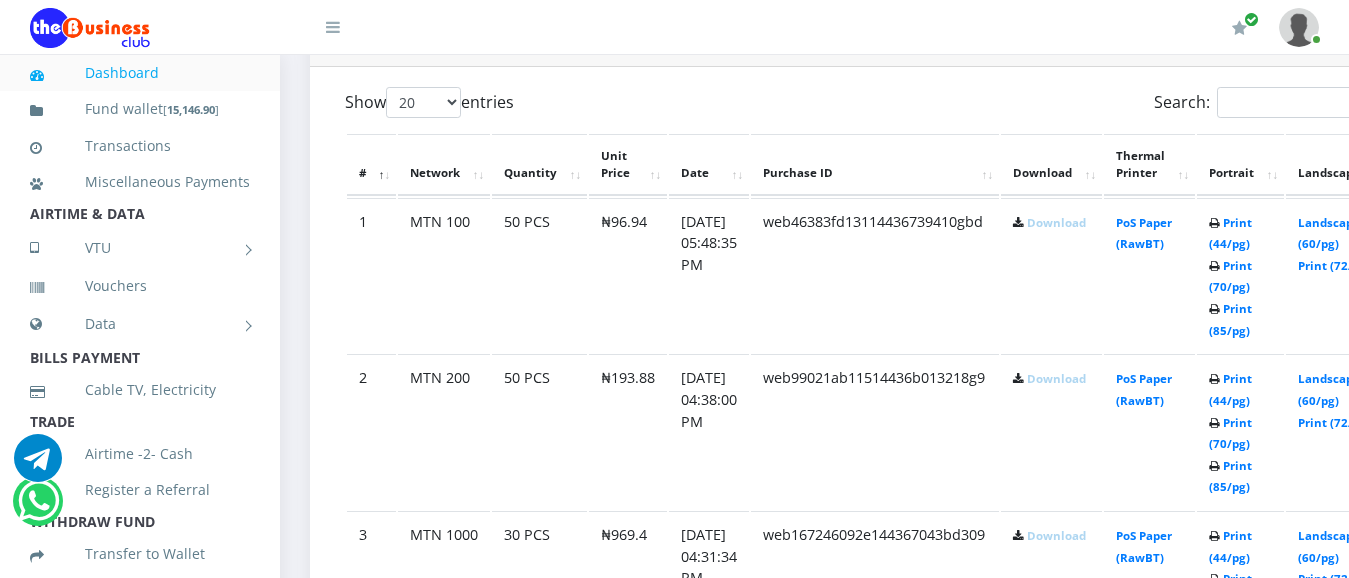 click on "Bulk Pins History
Show  20 50 100 All  entries Search:
# Network Quantity Unit Price Date Purchase ID Download Thermal Printer Portrait Landscape
1
MTN 100
50 PCS
₦96.94
12.Jul.2025 05:48:35 PM
web46383fd13114436739410gbd
Download
PoS Paper (RawBT)
Print (44/pg)   Print (70/pg)   Print (85/pg)
Landscape (60/pg) Print (72/pg)
2
MTN 200
50 PCS" at bounding box center (868, 1331) 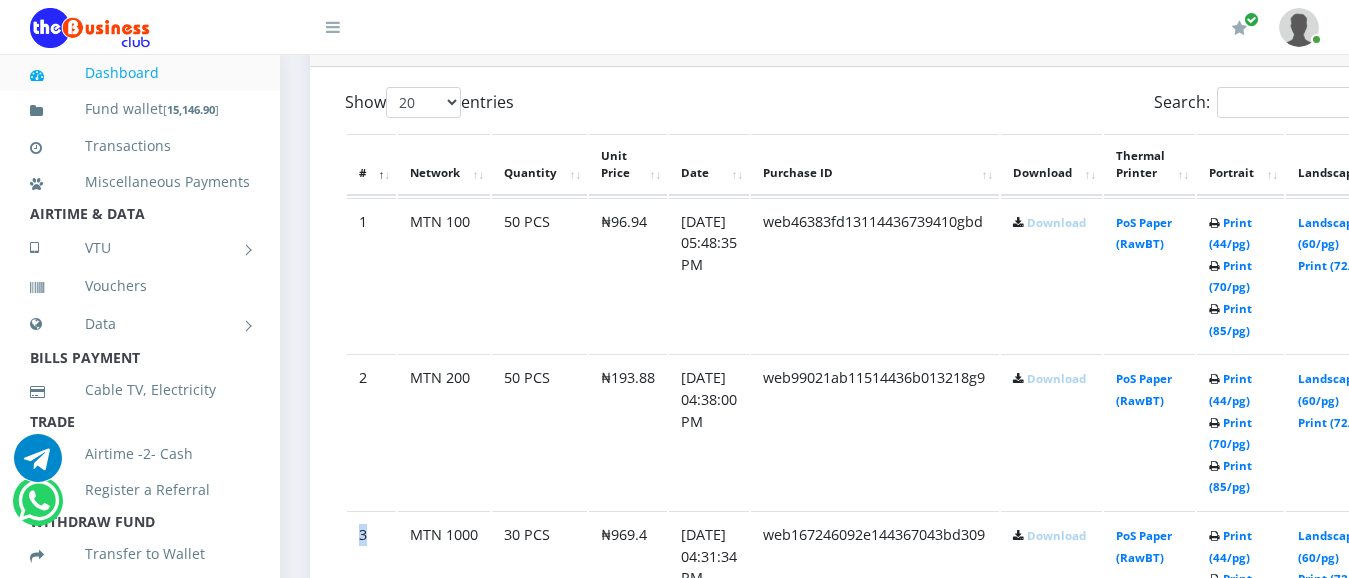 click on "Bulk Pins History
Show  20 50 100 All  entries Search:
# Network Quantity Unit Price Date Purchase ID Download Thermal Printer Portrait Landscape
1
MTN 100
50 PCS
₦96.94
12.Jul.2025 05:48:35 PM
web46383fd13114436739410gbd
Download
PoS Paper (RawBT)
Print (44/pg)   Print (70/pg)   Print (85/pg)
Landscape (60/pg) Print (72/pg)
2
MTN 200
50 PCS" at bounding box center [868, 1331] 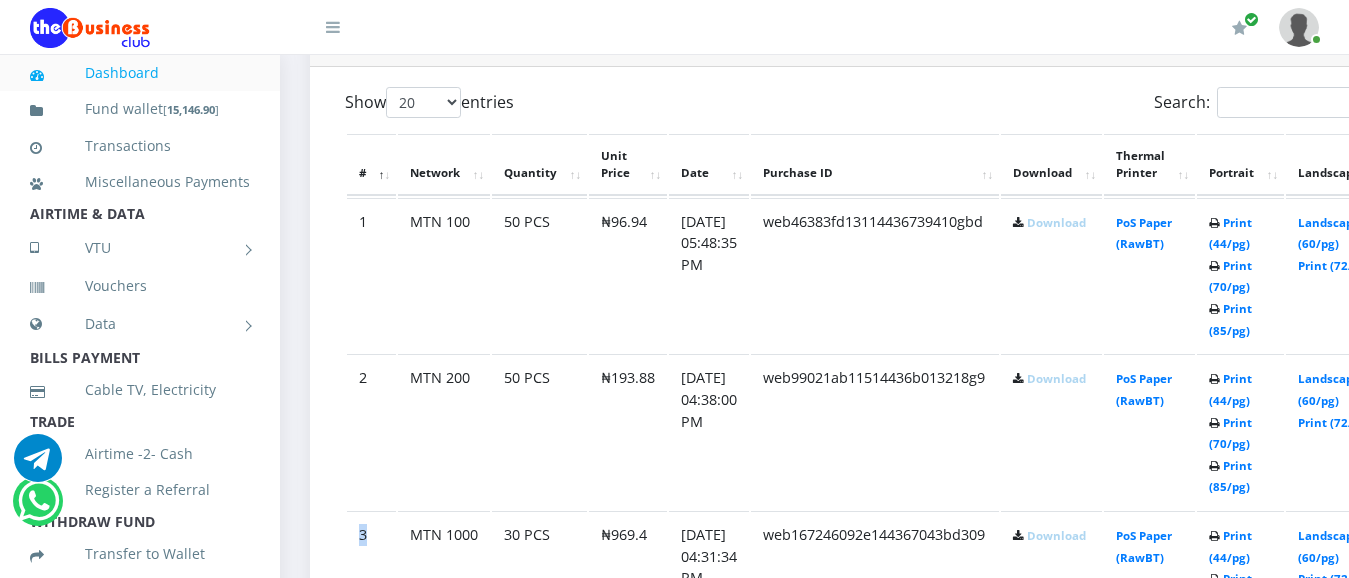 scroll, scrollTop: 534, scrollLeft: 0, axis: vertical 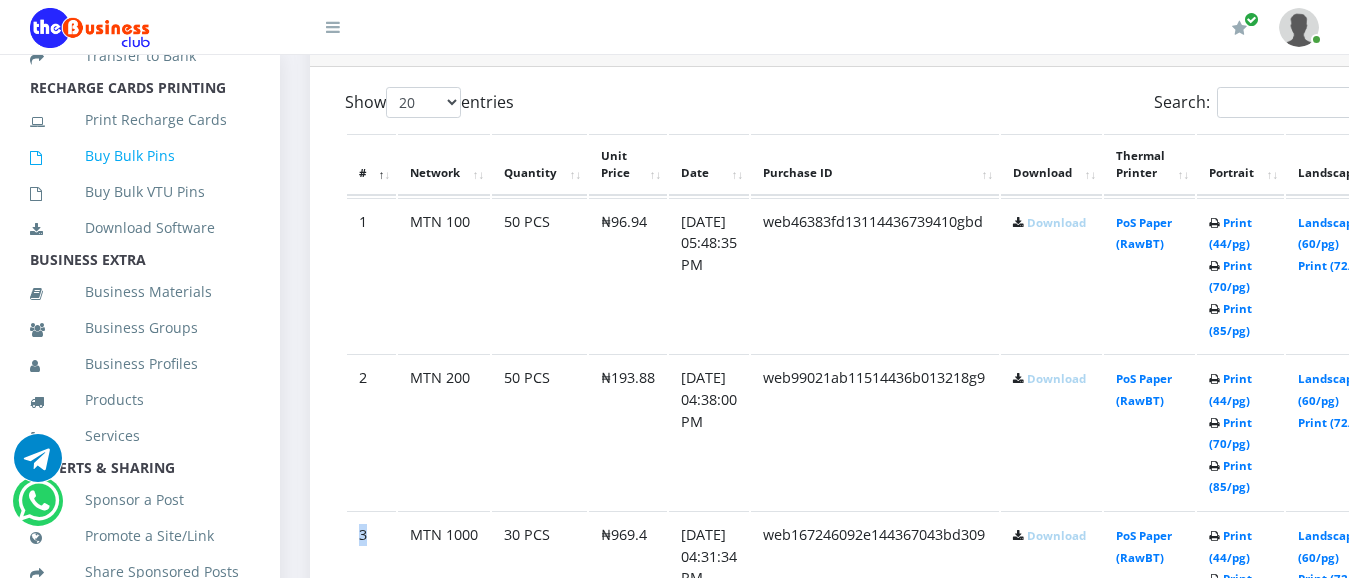 click on "Buy Bulk Pins" at bounding box center (140, 156) 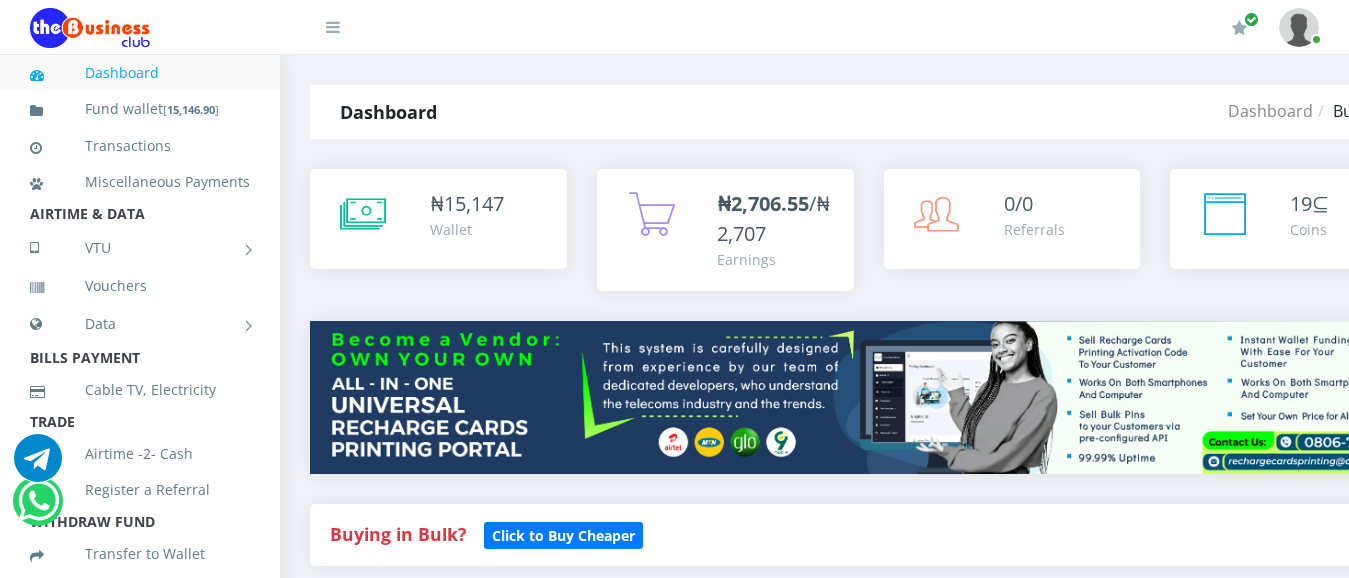 scroll, scrollTop: 0, scrollLeft: 0, axis: both 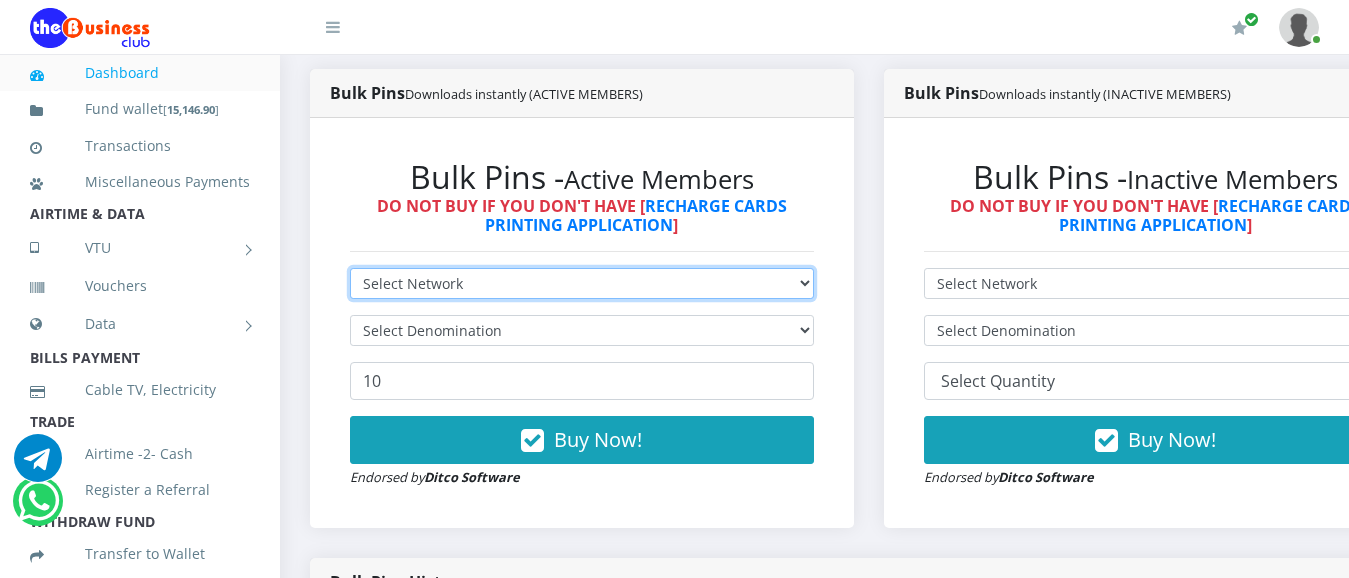 click on "Select Network
MTN
Globacom
9Mobile
Airtel" at bounding box center [582, 283] 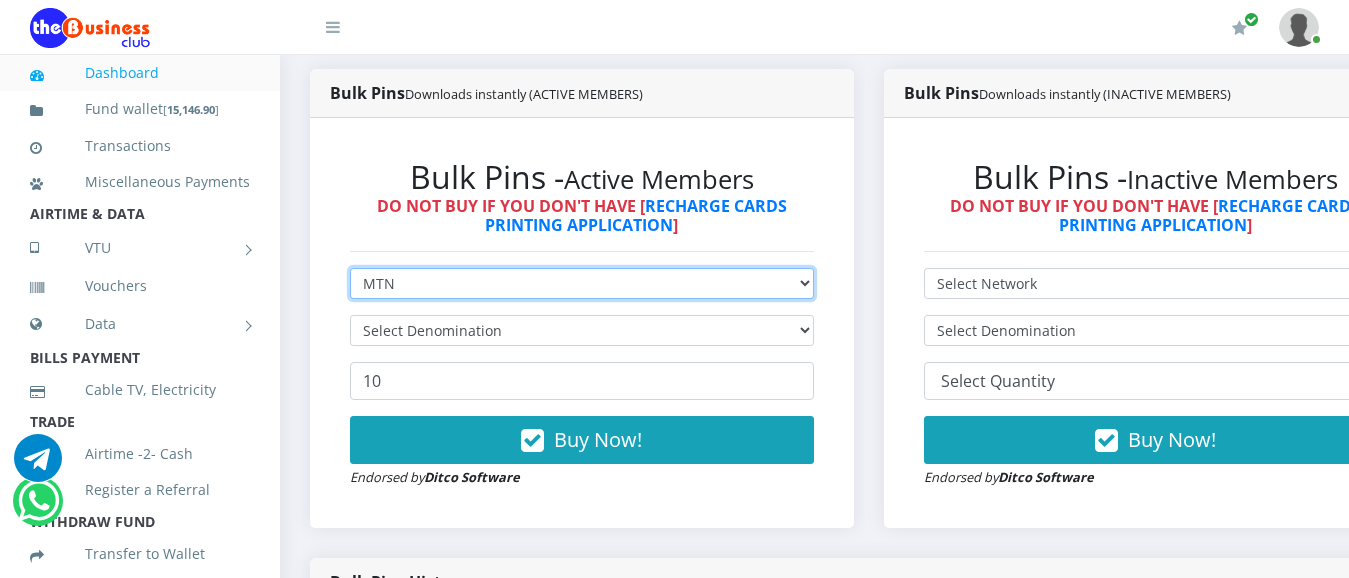 click on "MTN" at bounding box center (0, 0) 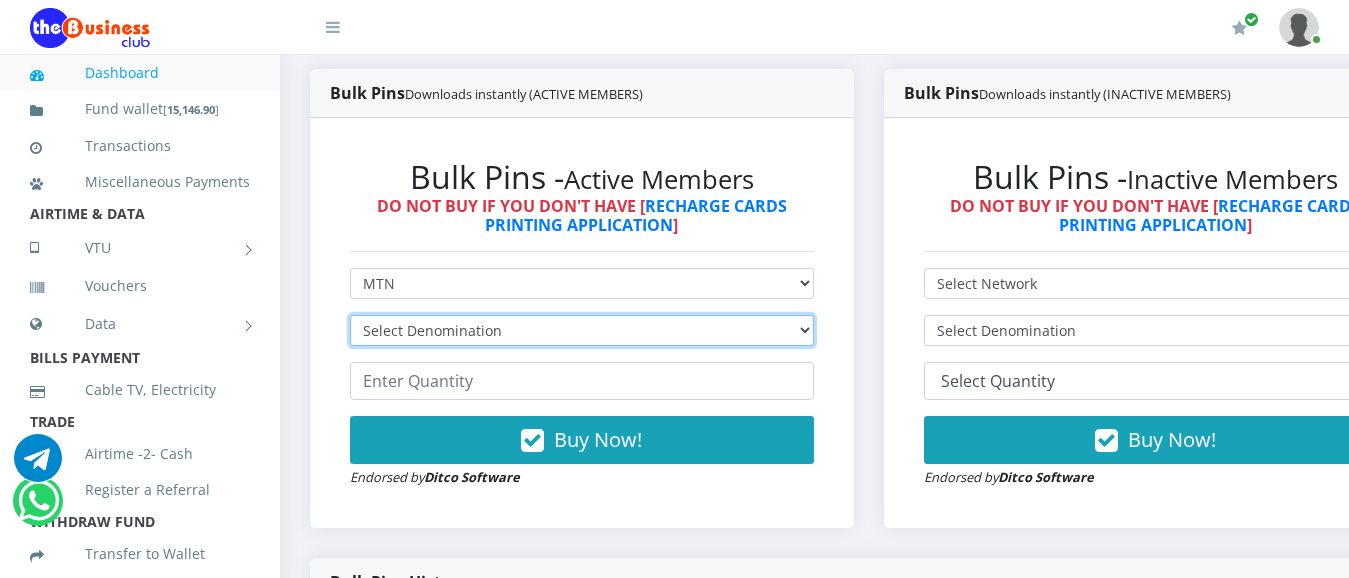 click on "Select Denomination MTN NGN100 - ₦96.94 MTN NGN200 - ₦193.88 MTN NGN400 - ₦387.76 MTN NGN500 - ₦484.70 MTN NGN1000 - ₦969.40 MTN NGN1500 - ₦1,454.10" at bounding box center [582, 330] 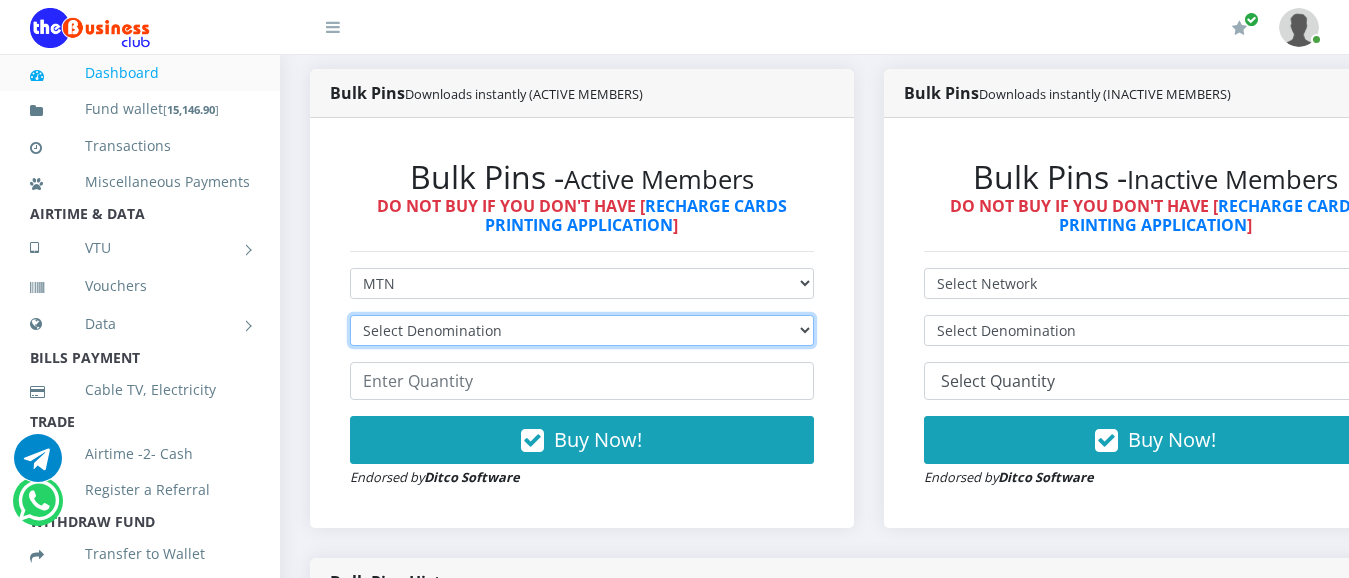 select on "96.94-100" 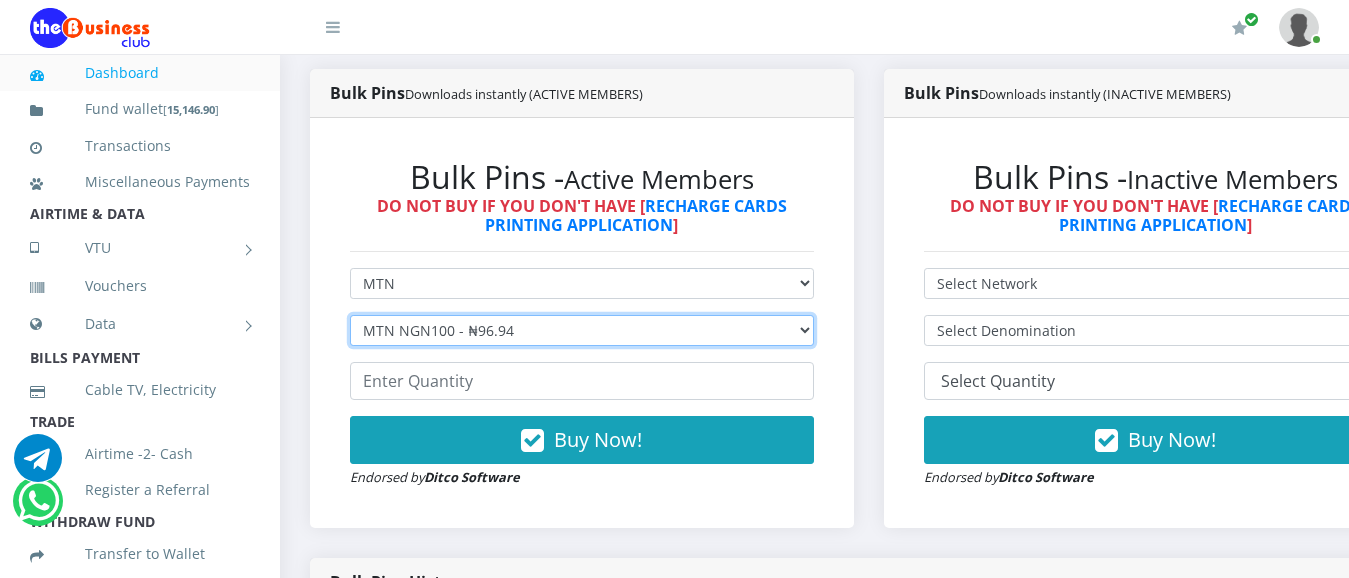 click on "MTN NGN100 - ₦96.94" at bounding box center (0, 0) 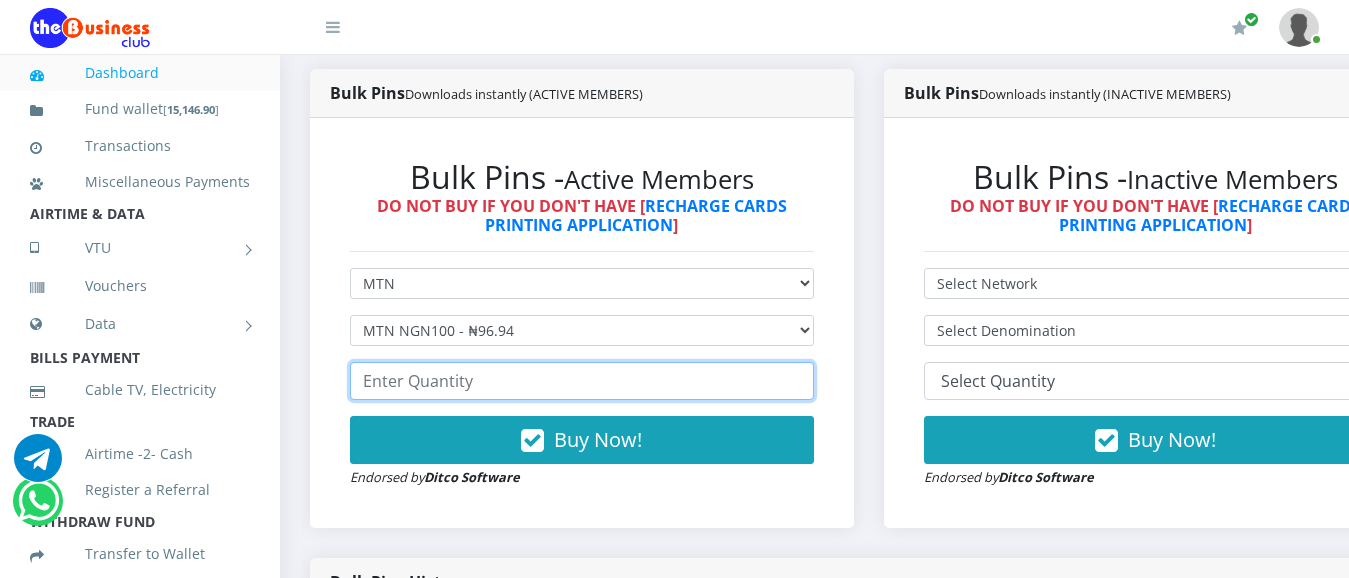 click at bounding box center (582, 381) 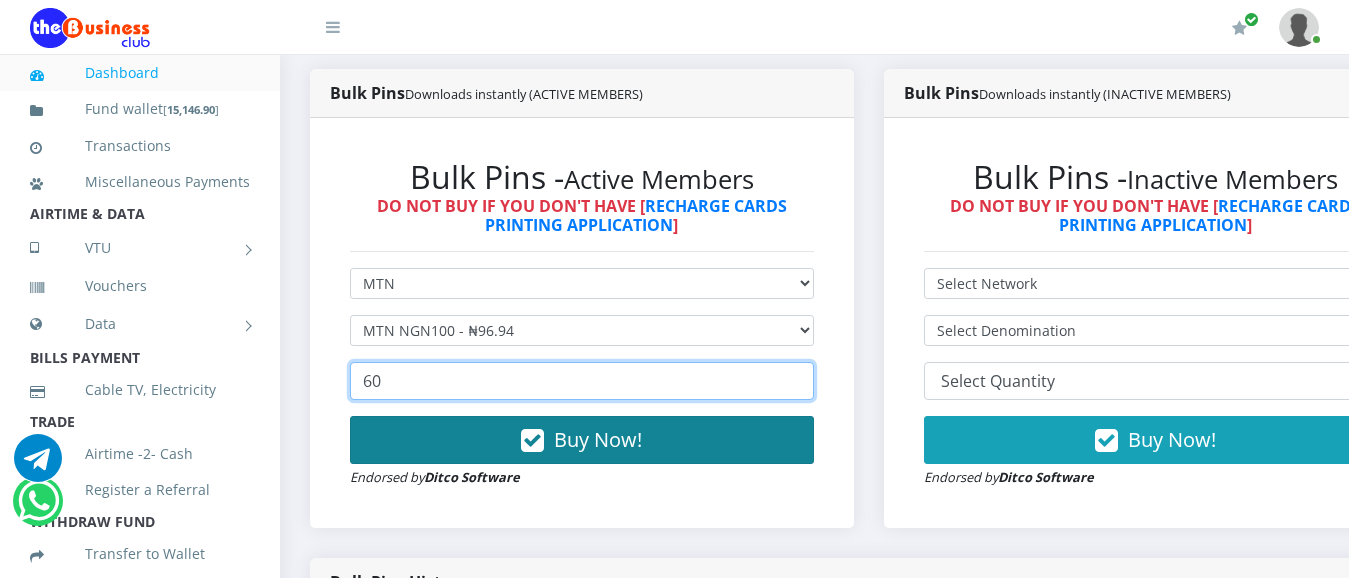 type on "60" 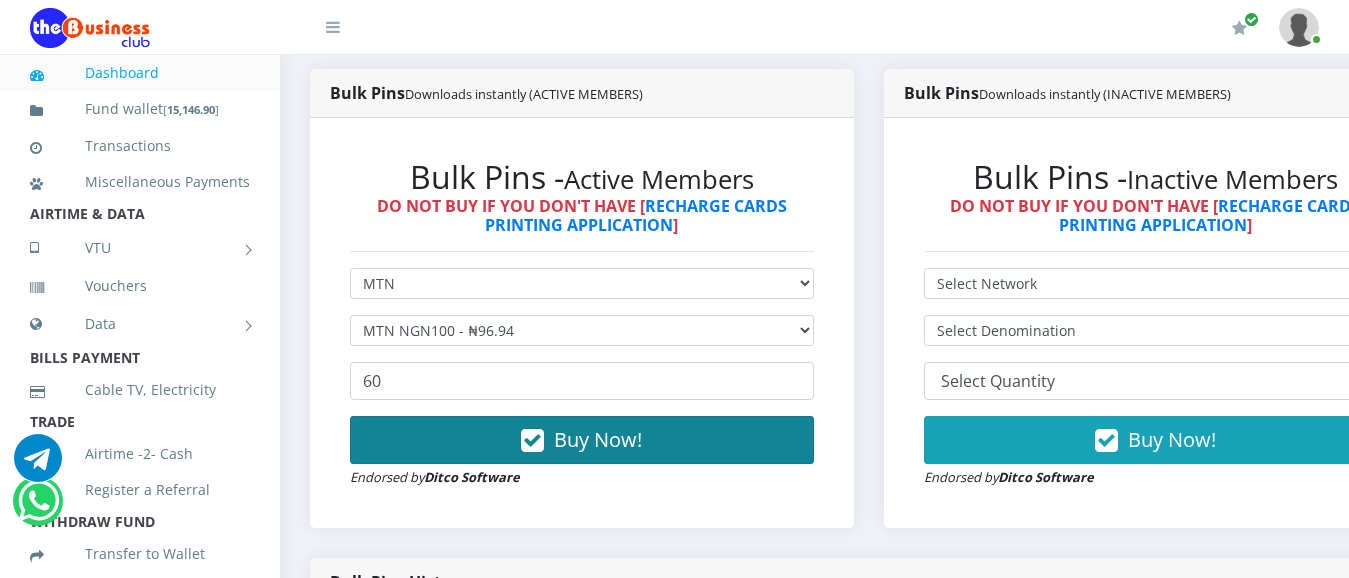 click on "Buy Now!" at bounding box center [598, 439] 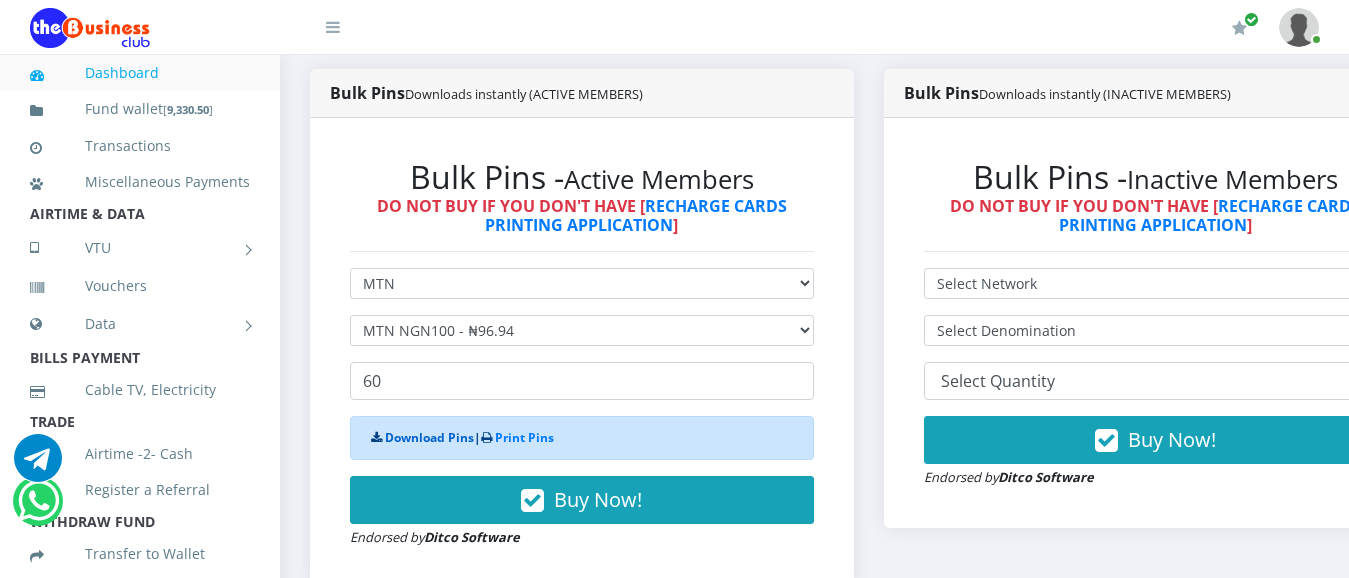click on "Download Pins" at bounding box center (429, 437) 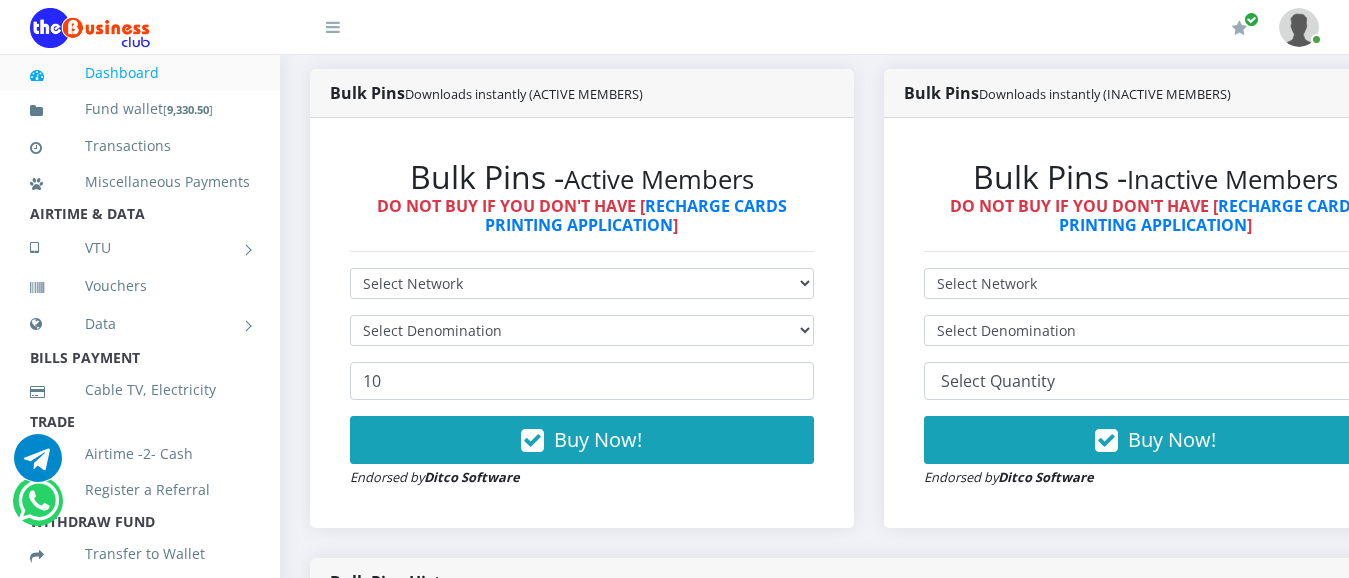 scroll, scrollTop: 527, scrollLeft: 0, axis: vertical 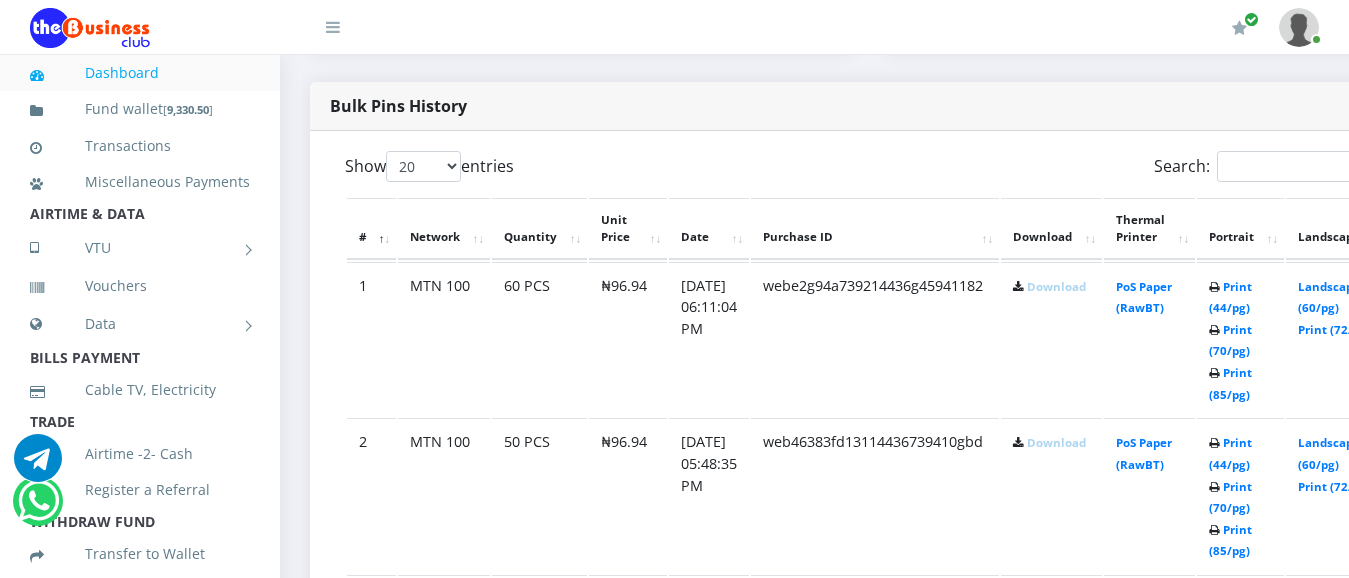 click on "Download" at bounding box center (1056, 286) 